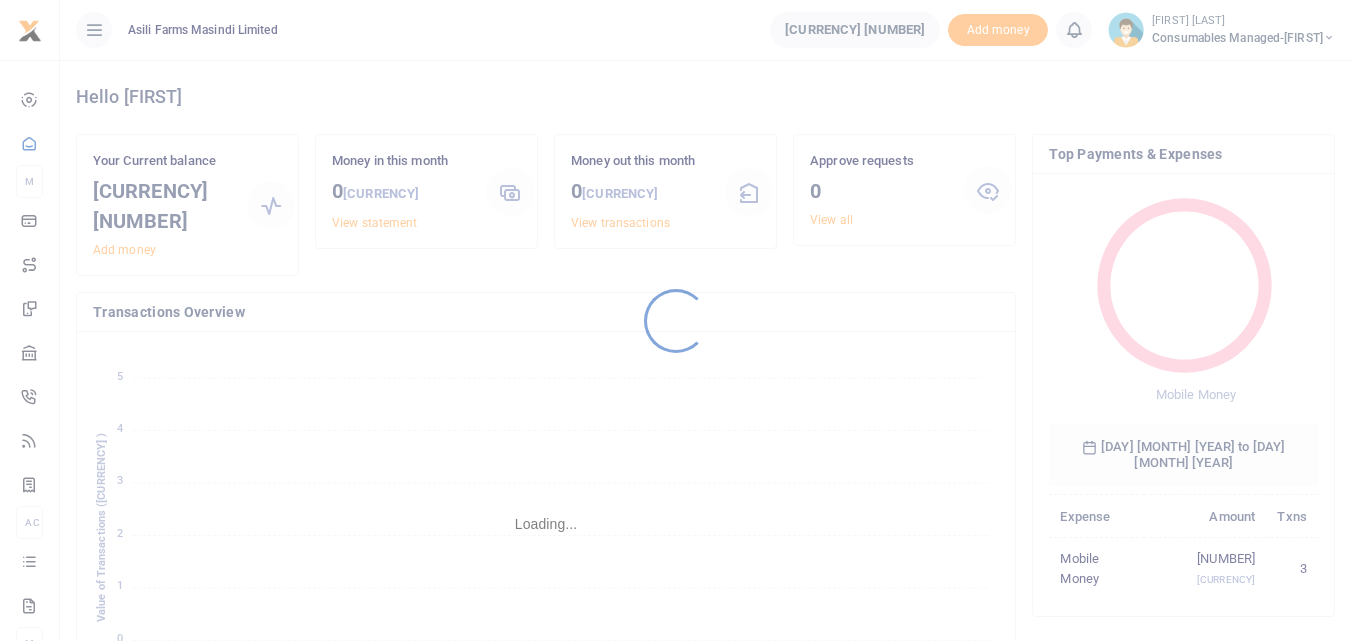 scroll, scrollTop: 0, scrollLeft: 0, axis: both 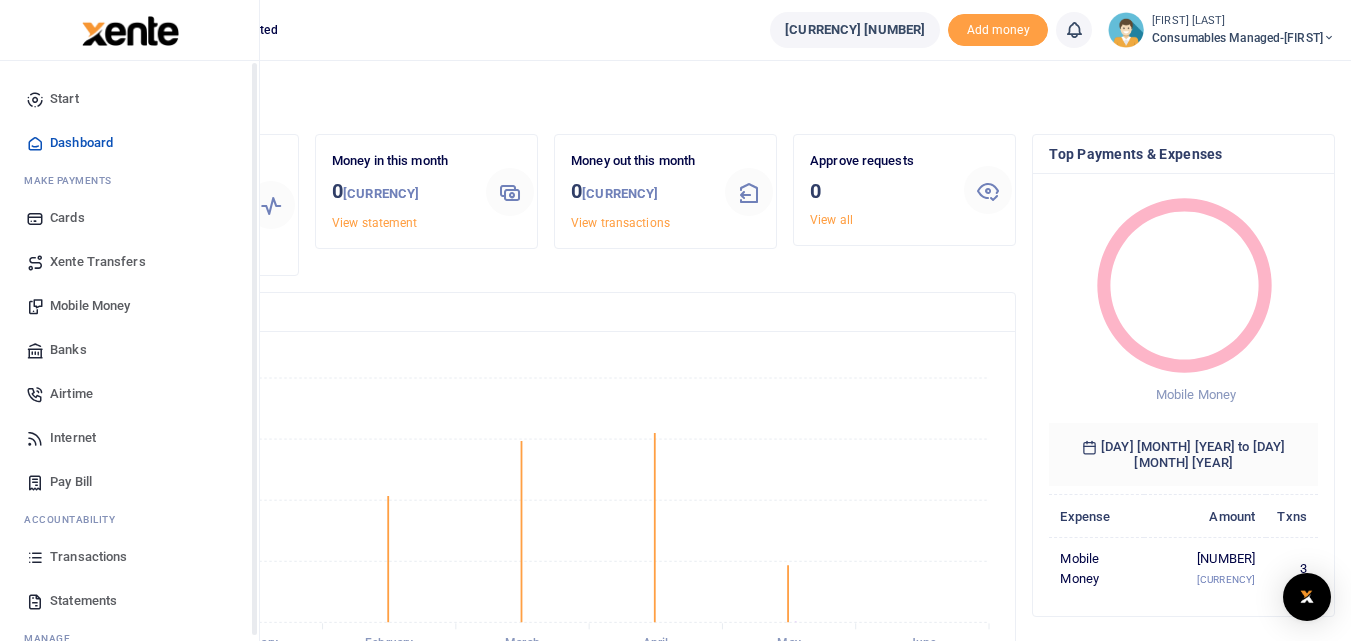 click on "Transactions" at bounding box center (129, 557) 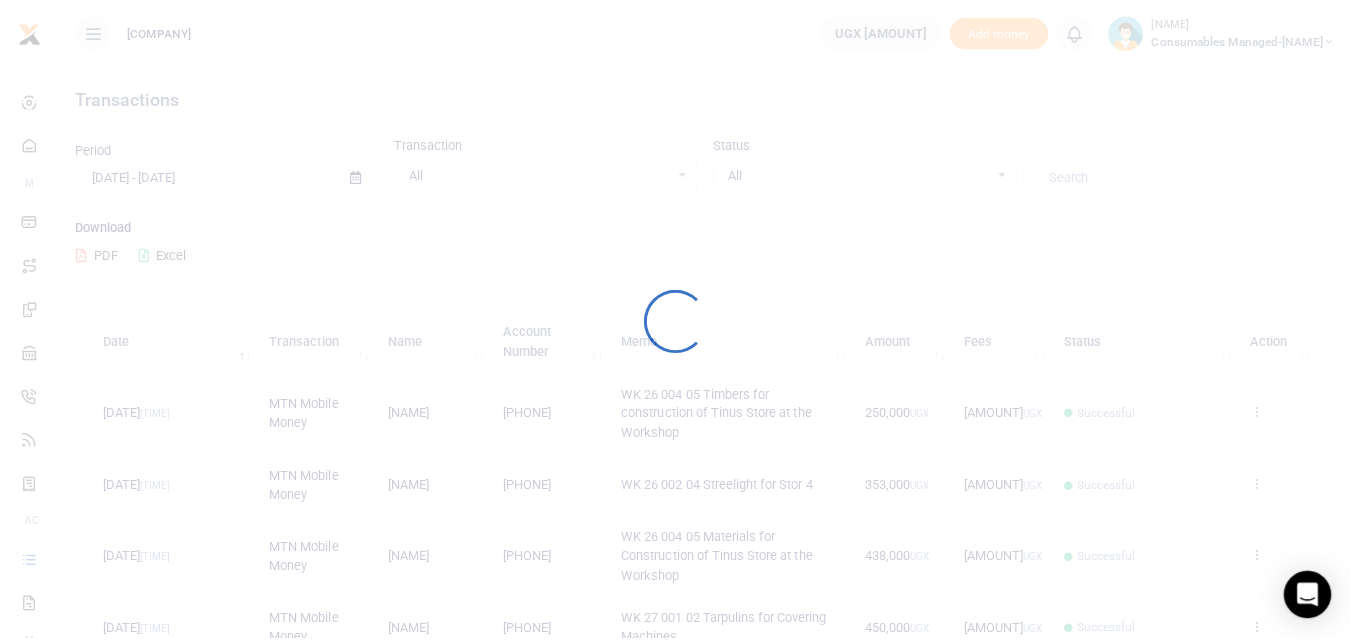 scroll, scrollTop: 0, scrollLeft: 0, axis: both 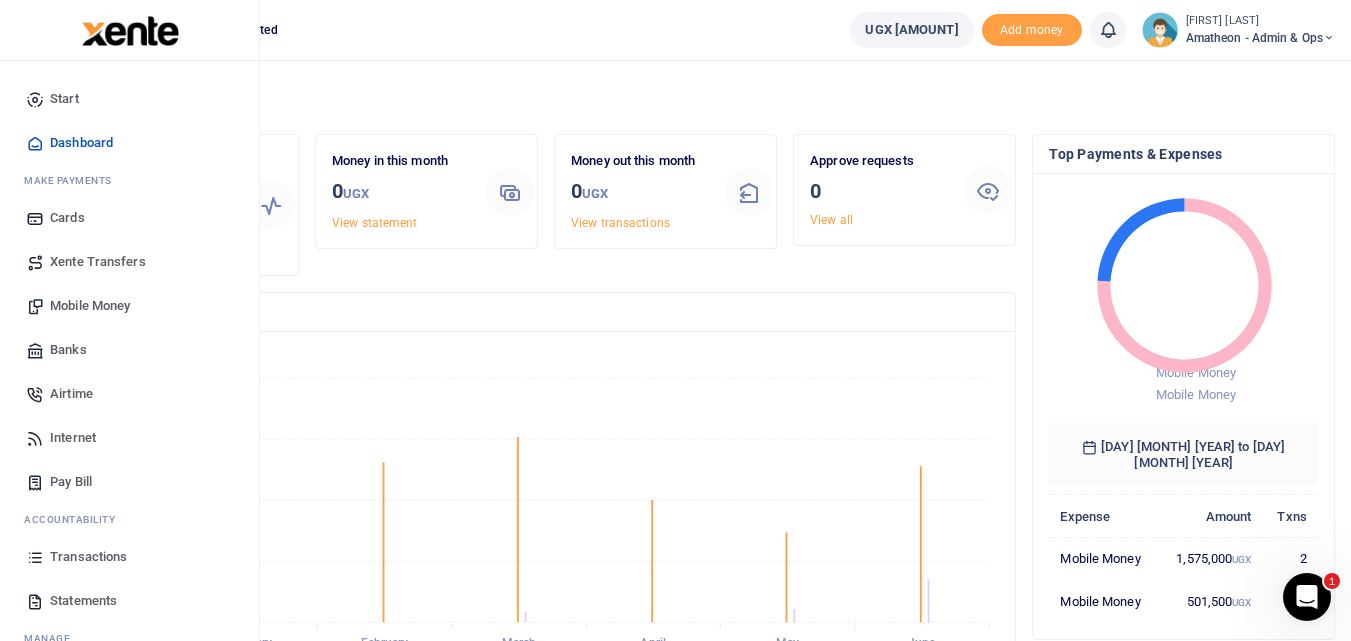 click at bounding box center [35, 557] 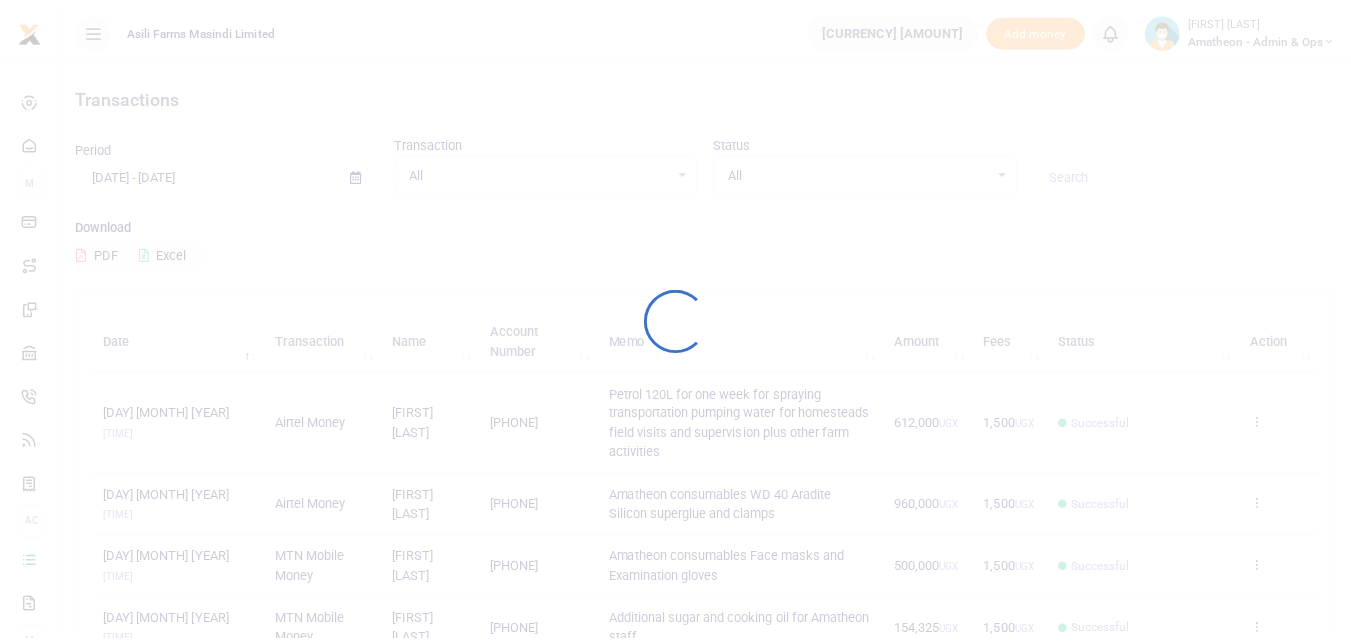 scroll, scrollTop: 0, scrollLeft: 0, axis: both 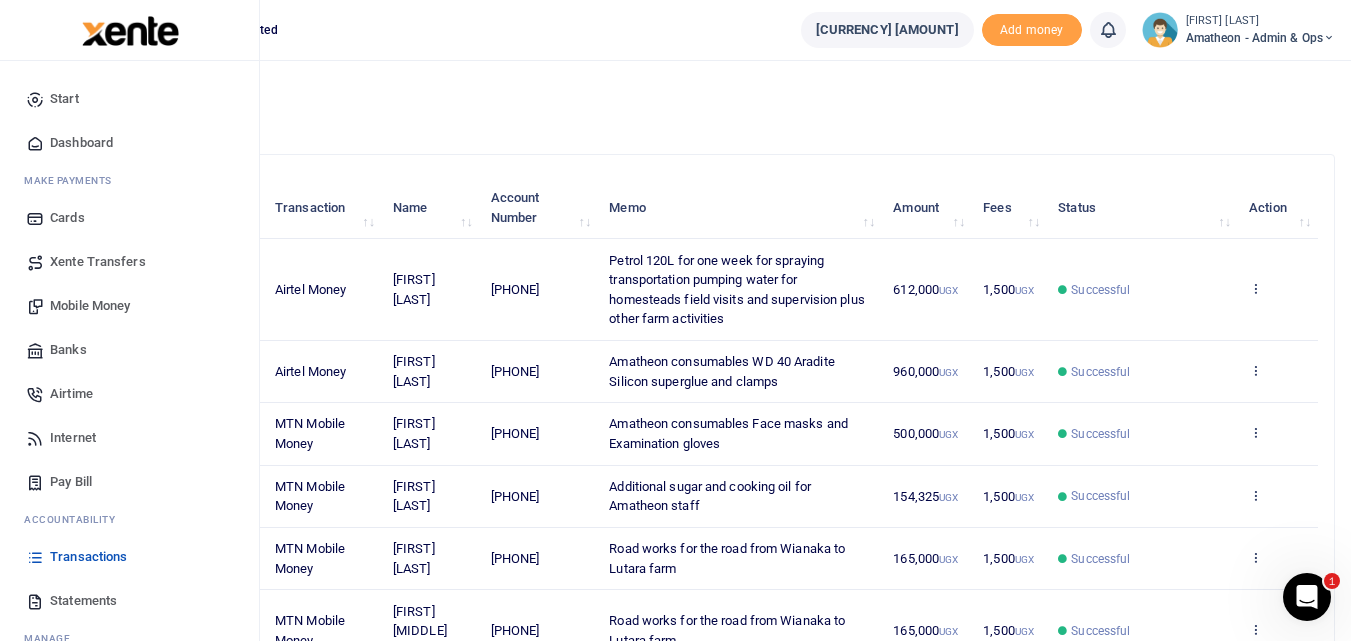 click on "Mobile Money" at bounding box center (90, 306) 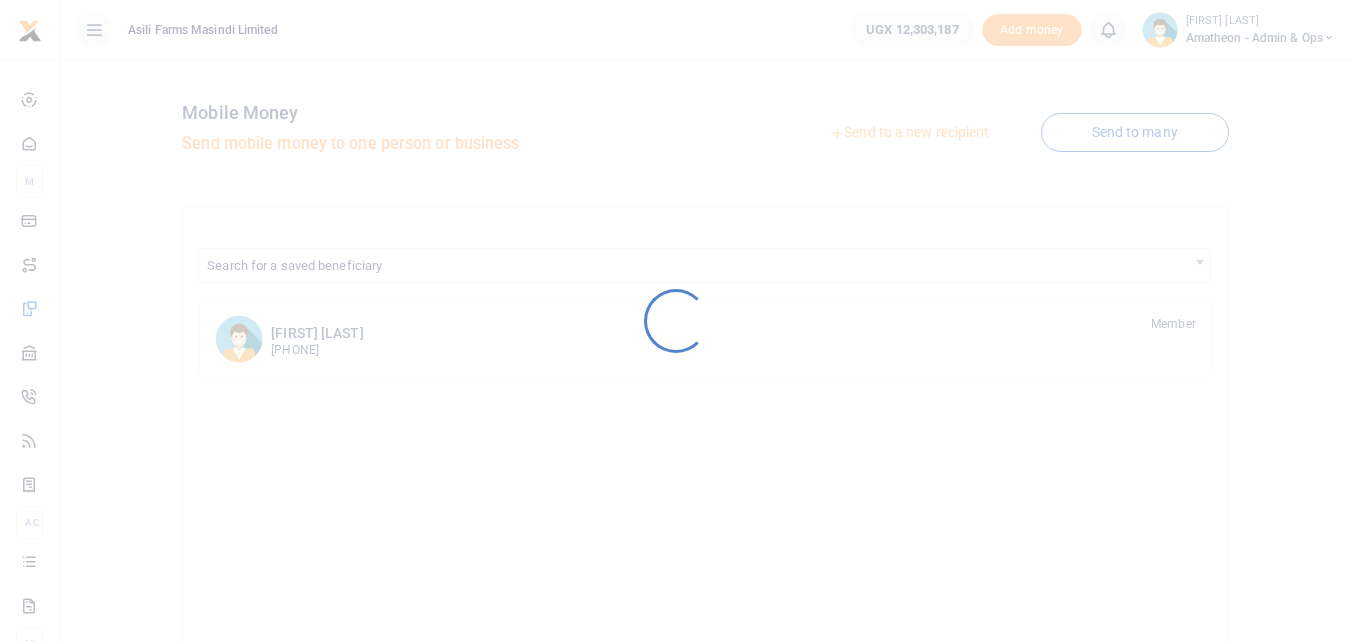 scroll, scrollTop: 0, scrollLeft: 0, axis: both 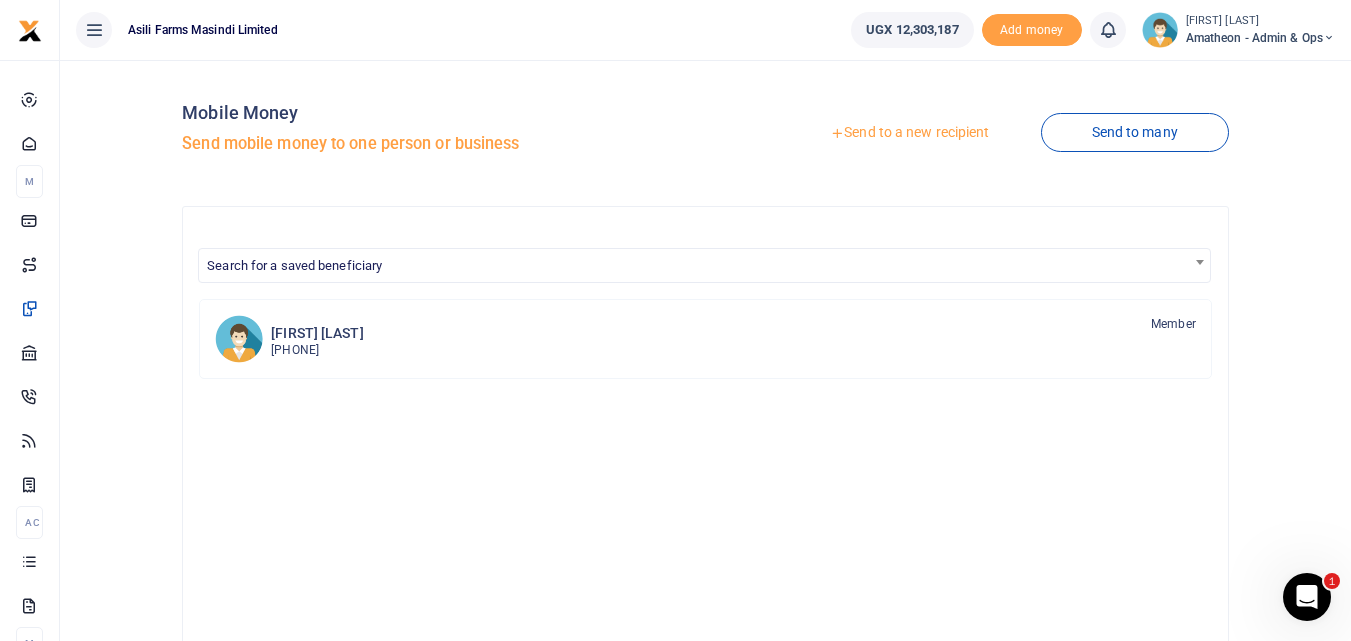 click on "Send to a new recipient" at bounding box center (909, 133) 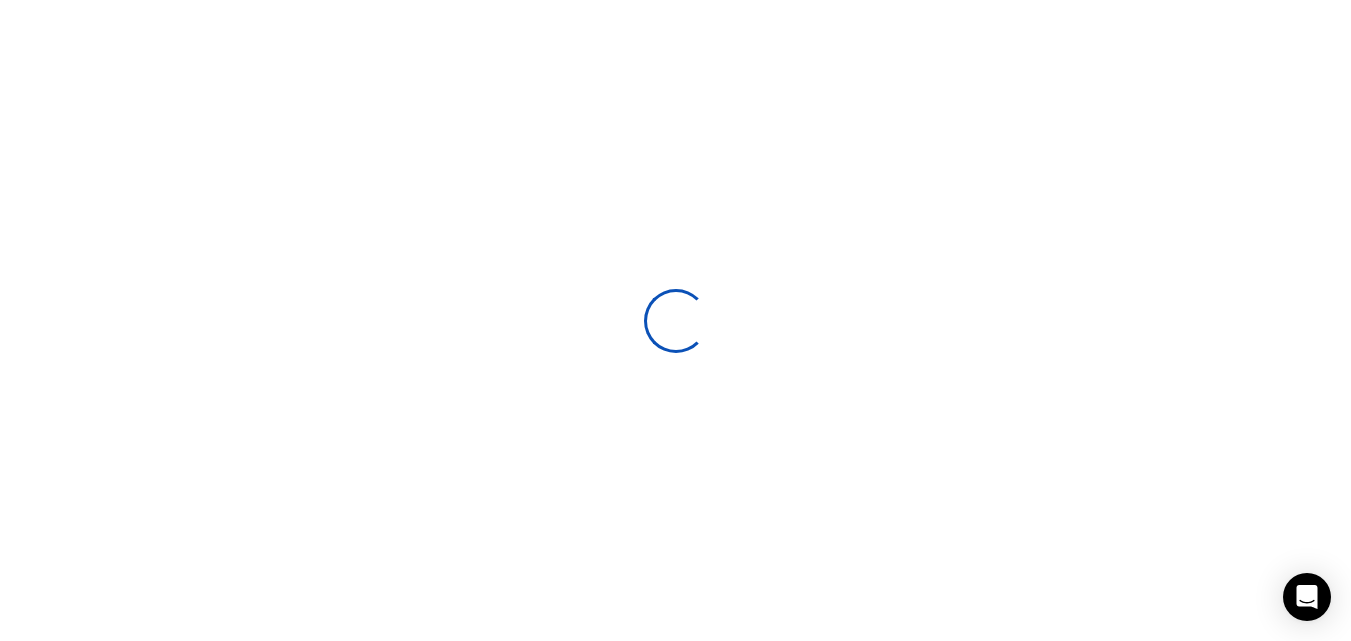 scroll, scrollTop: 0, scrollLeft: 0, axis: both 